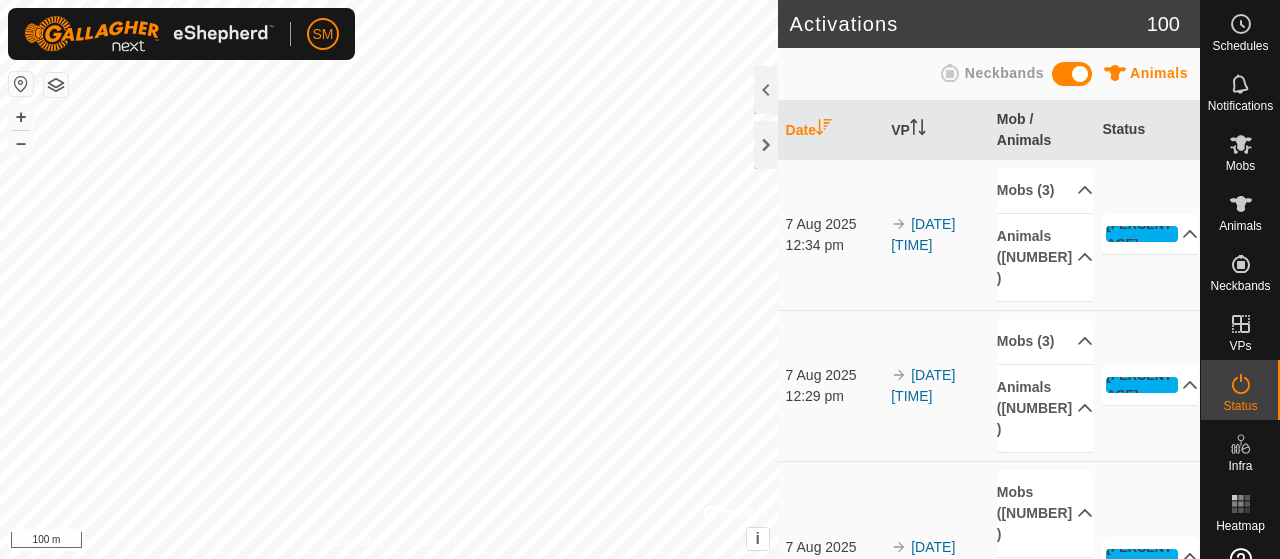 scroll, scrollTop: 0, scrollLeft: 0, axis: both 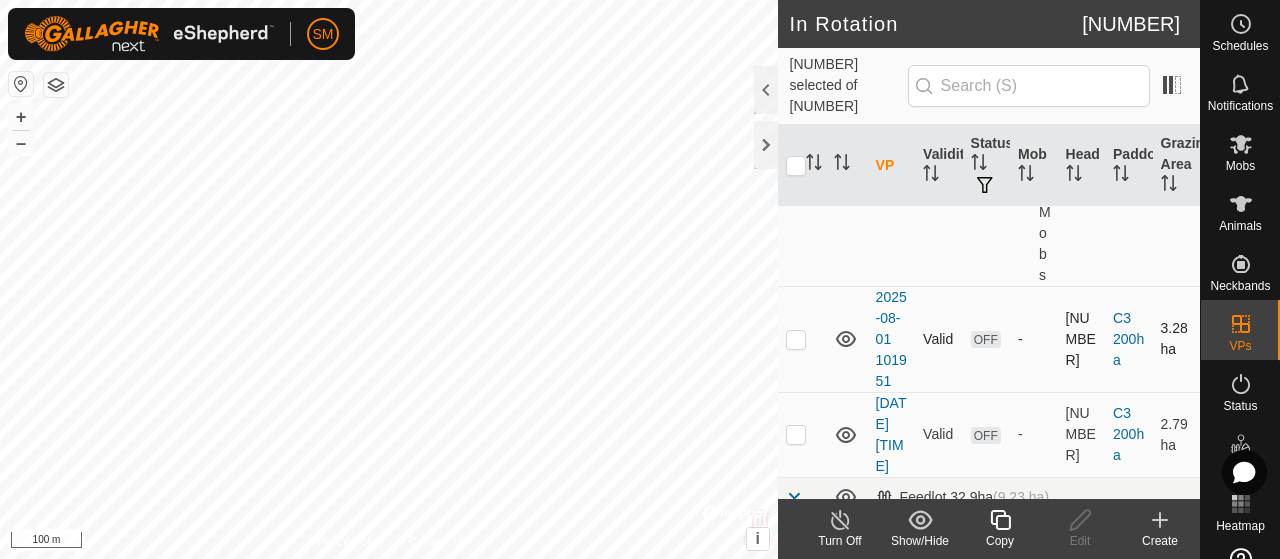 click at bounding box center (802, 339) 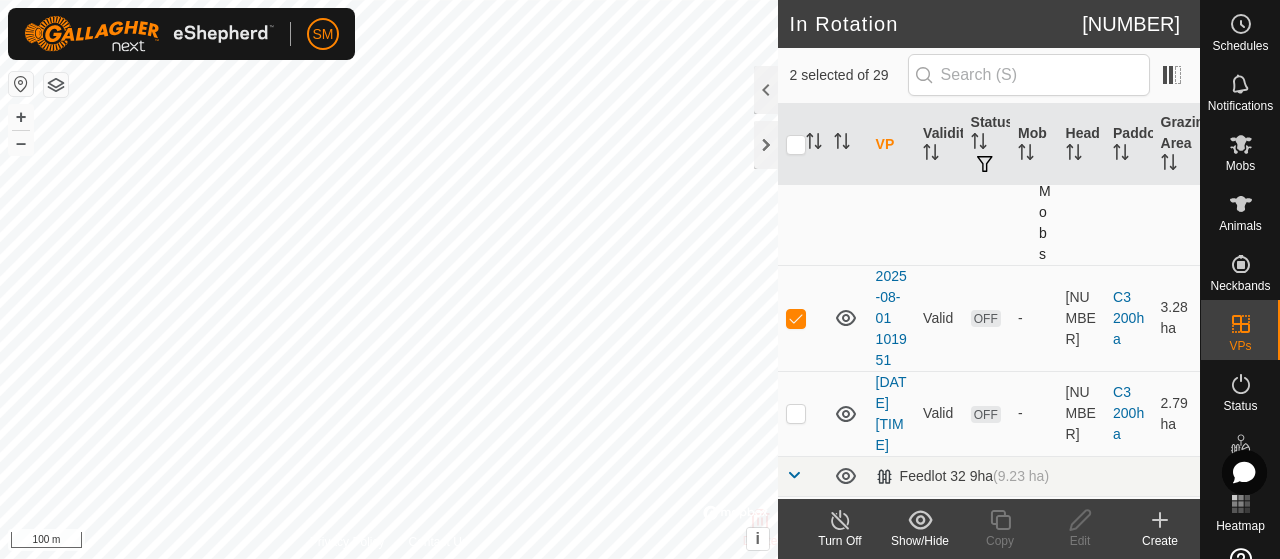 click at bounding box center (796, 138) 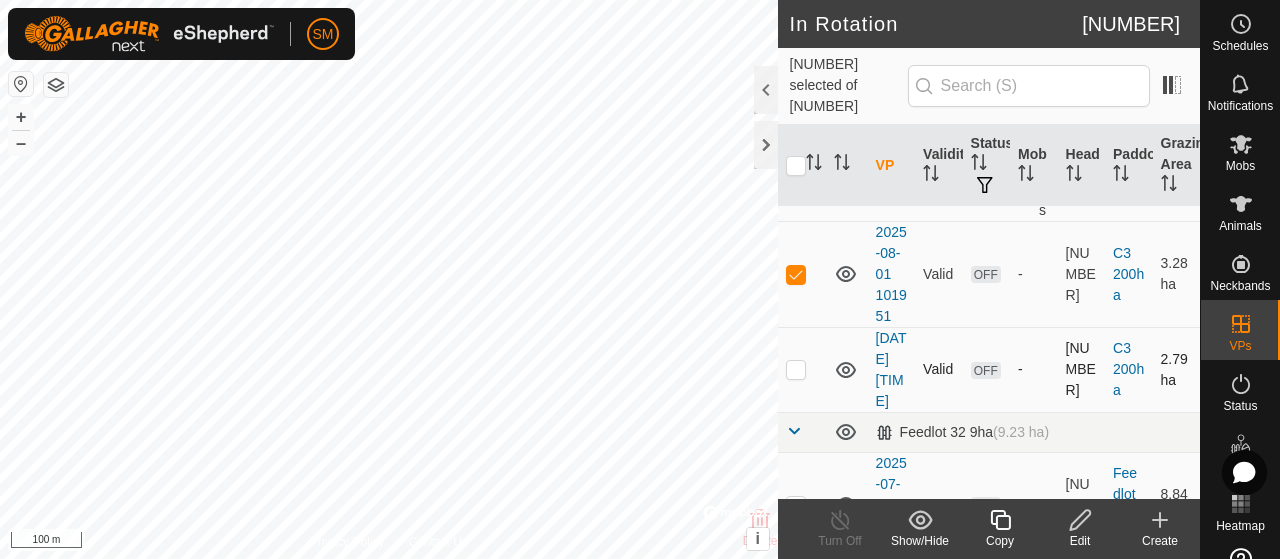 scroll, scrollTop: 654, scrollLeft: 0, axis: vertical 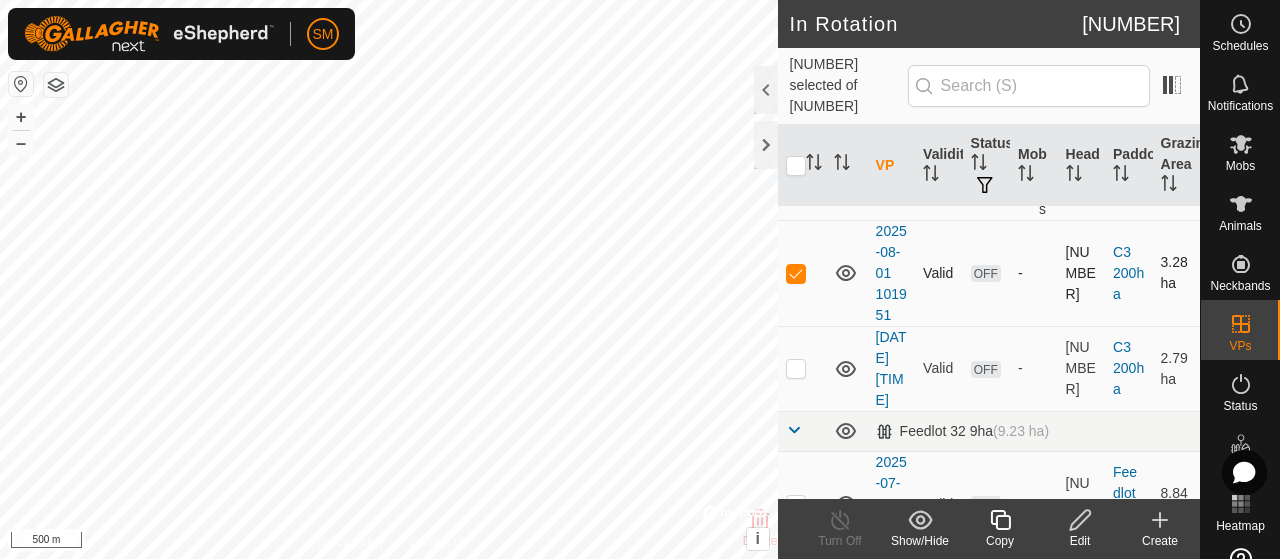 click at bounding box center (802, 273) 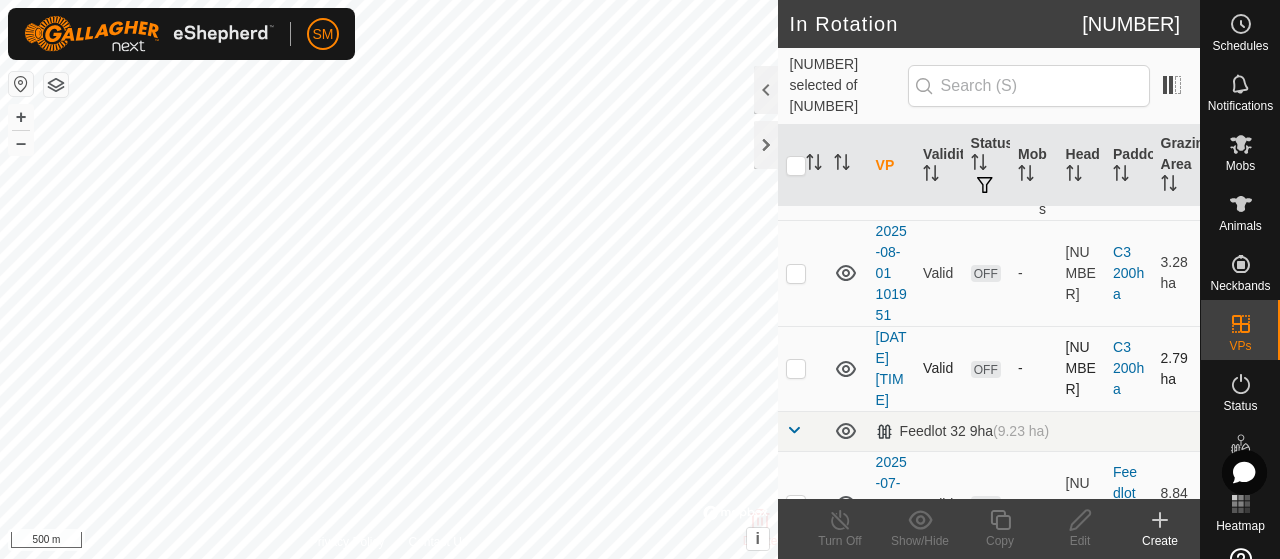 click at bounding box center (802, 368) 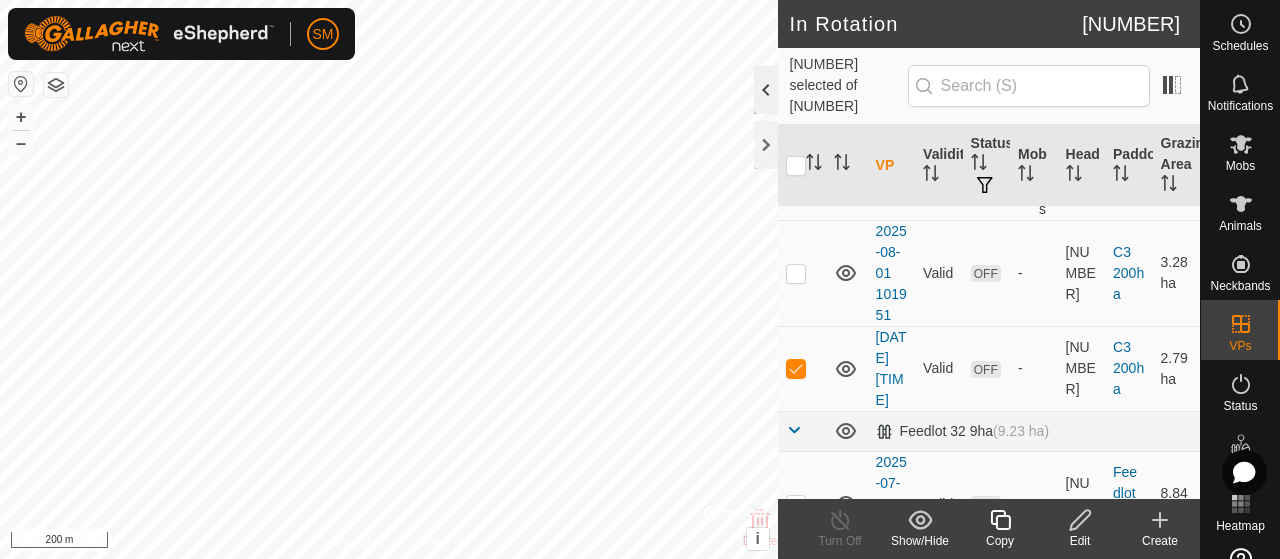 click 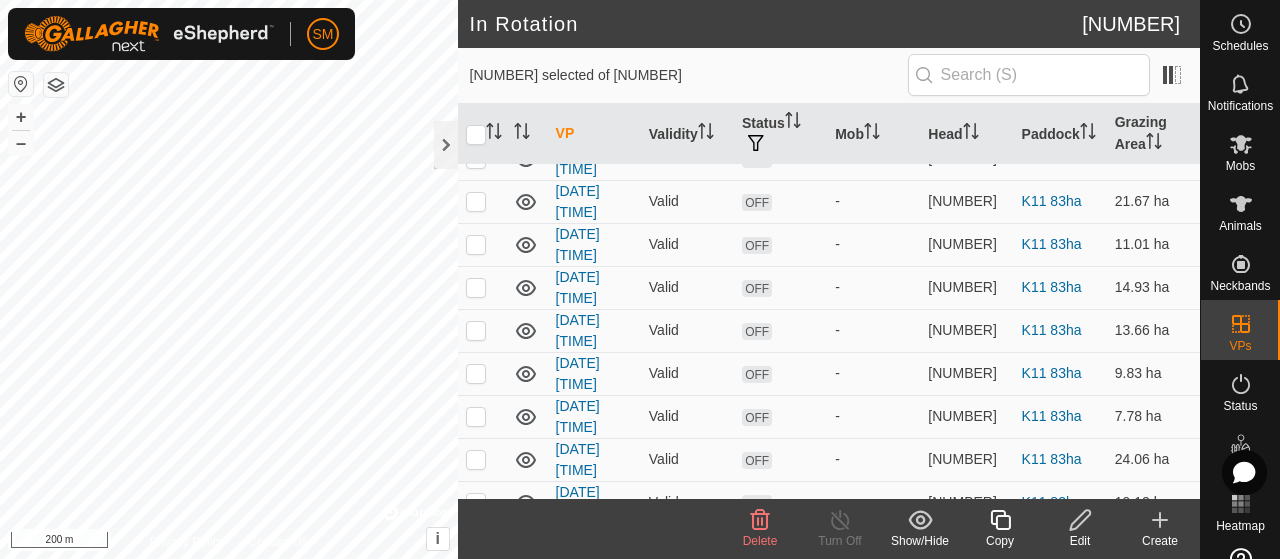 scroll, scrollTop: 339, scrollLeft: 0, axis: vertical 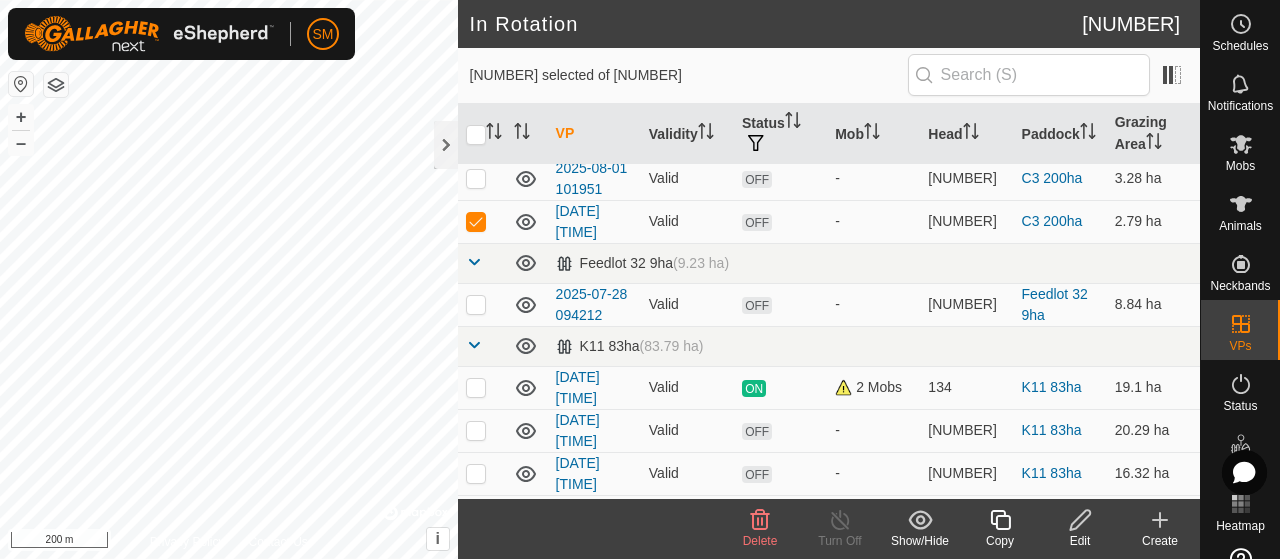 click 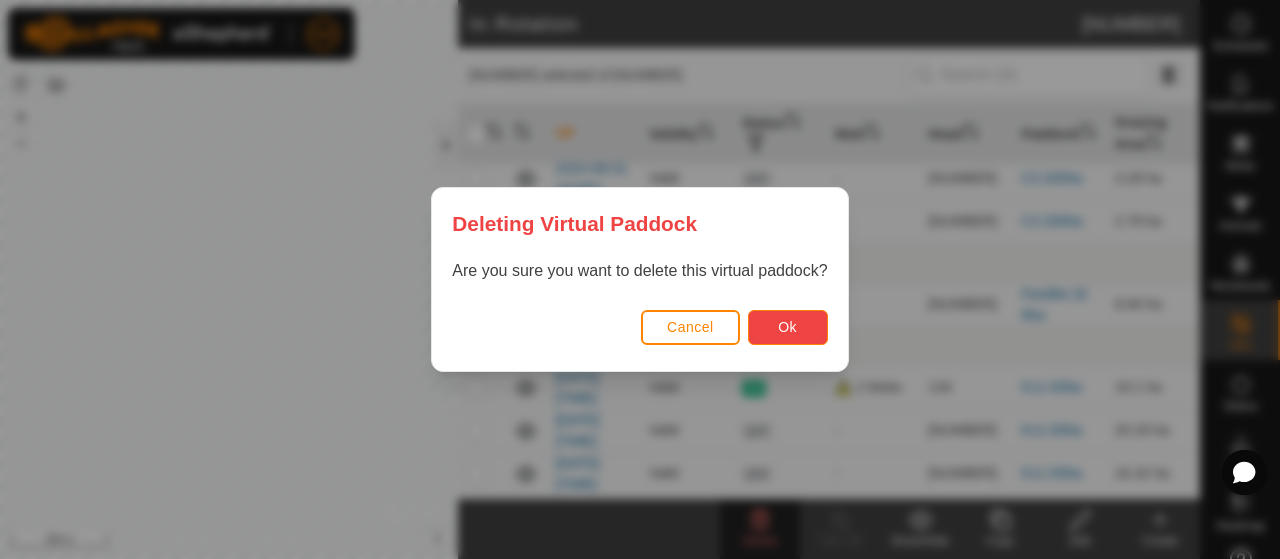click on "Ok" at bounding box center (788, 327) 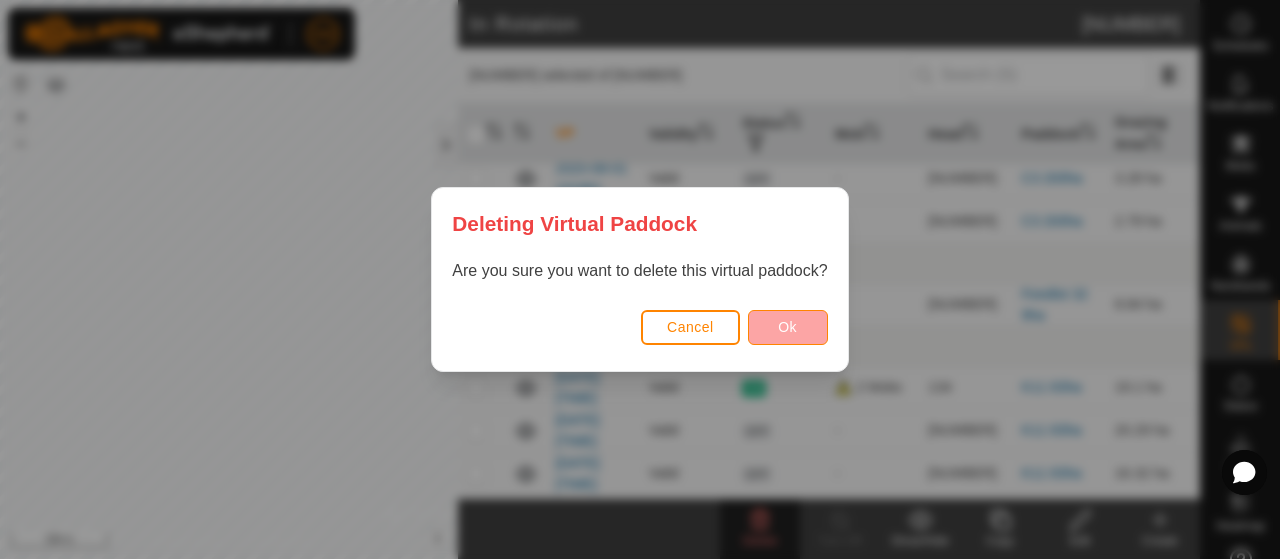 checkbox on "false" 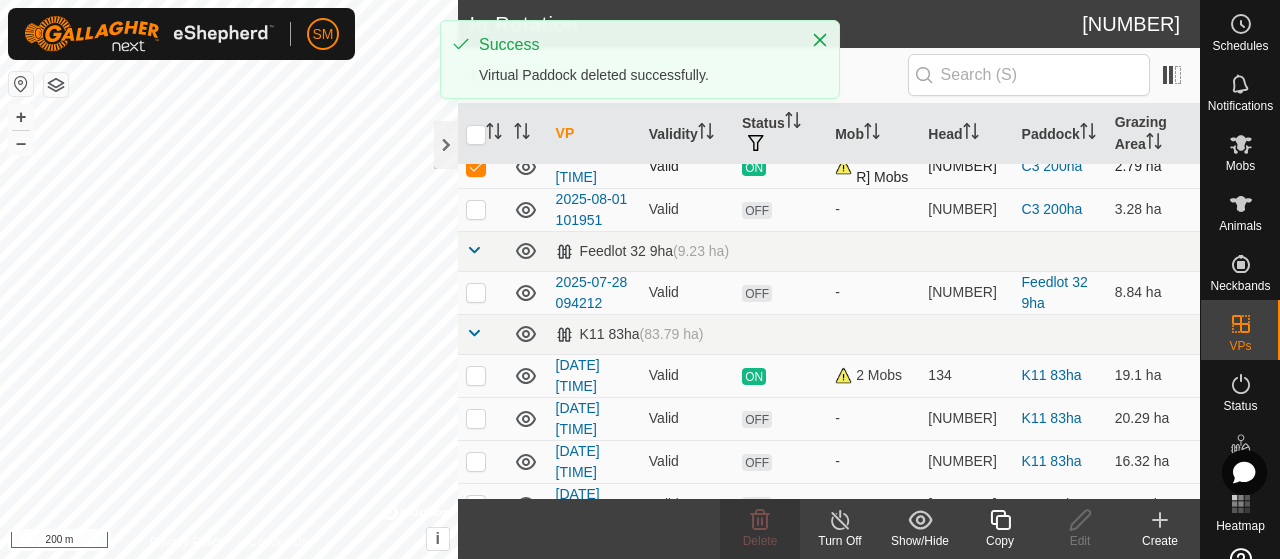 scroll, scrollTop: 198, scrollLeft: 0, axis: vertical 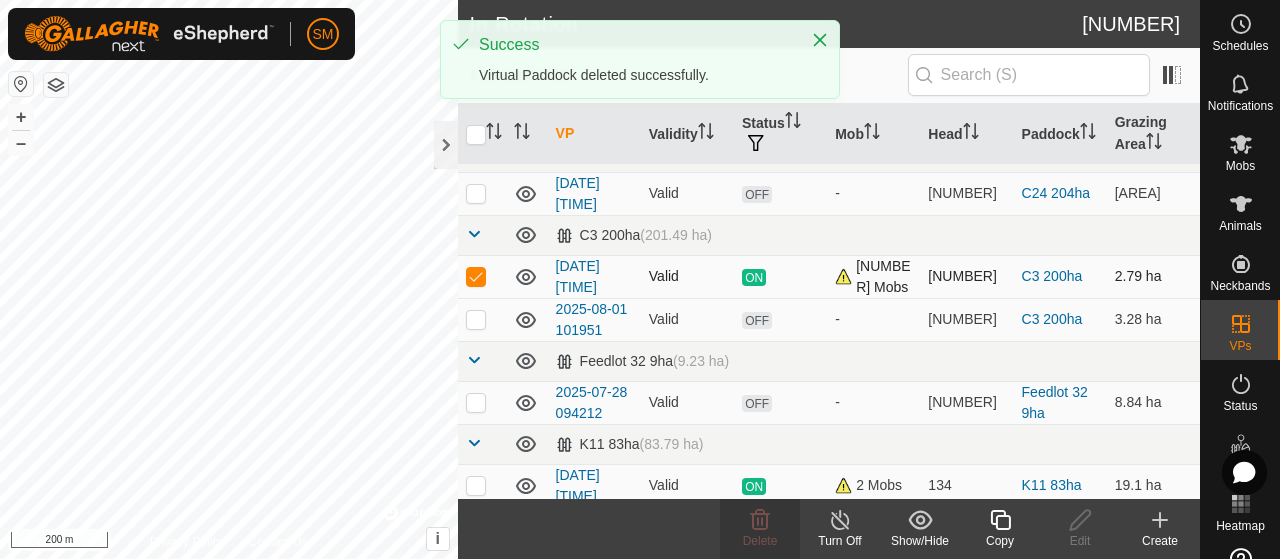 click at bounding box center (476, 276) 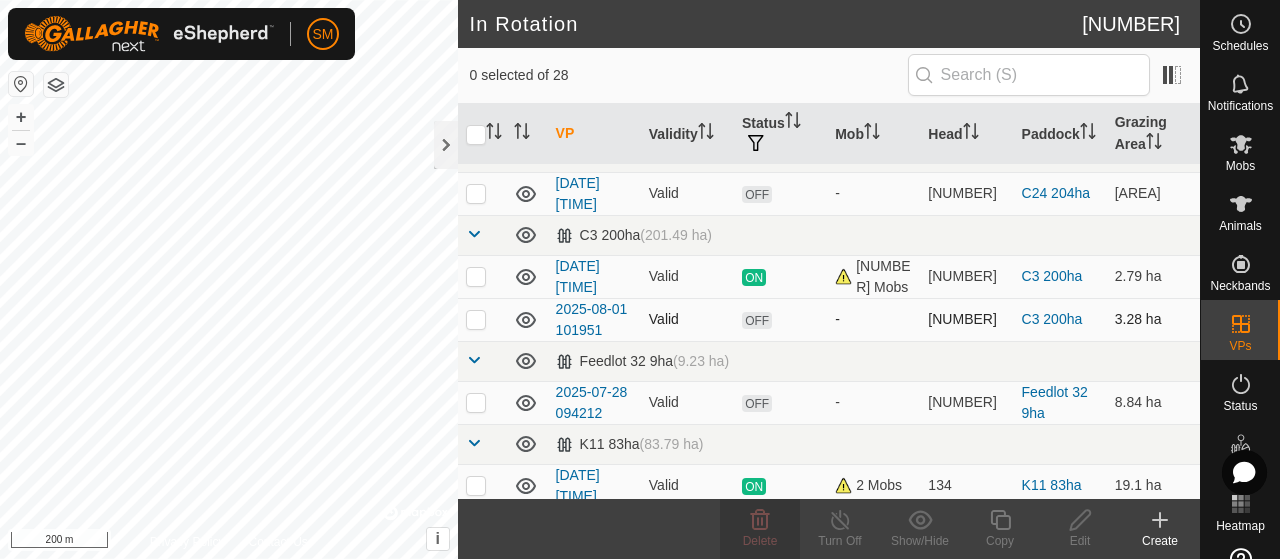 click at bounding box center [482, 319] 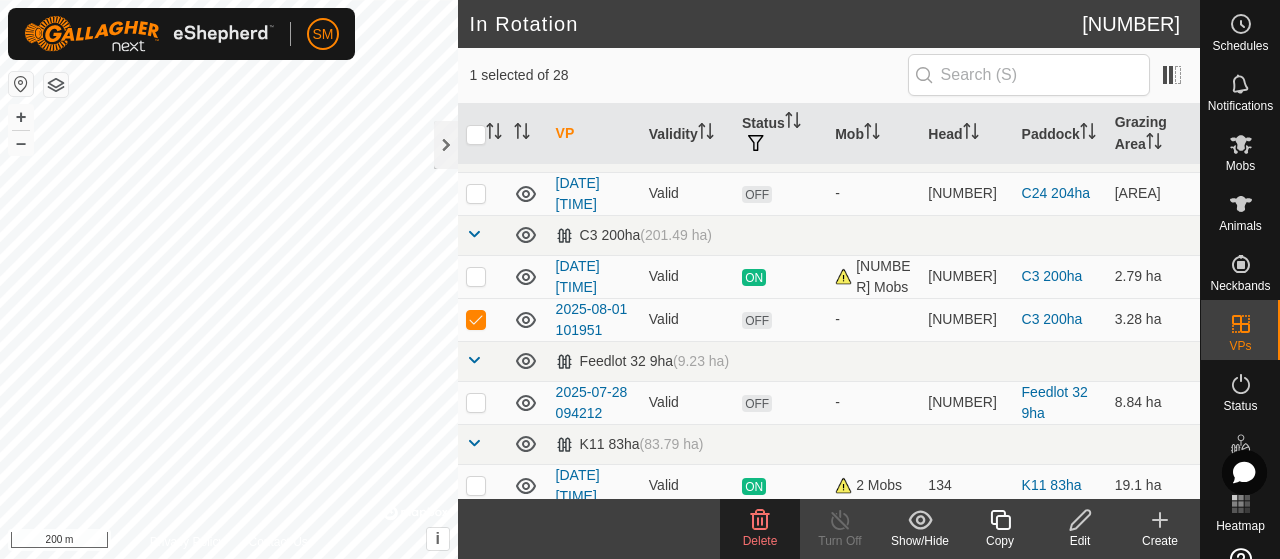 click 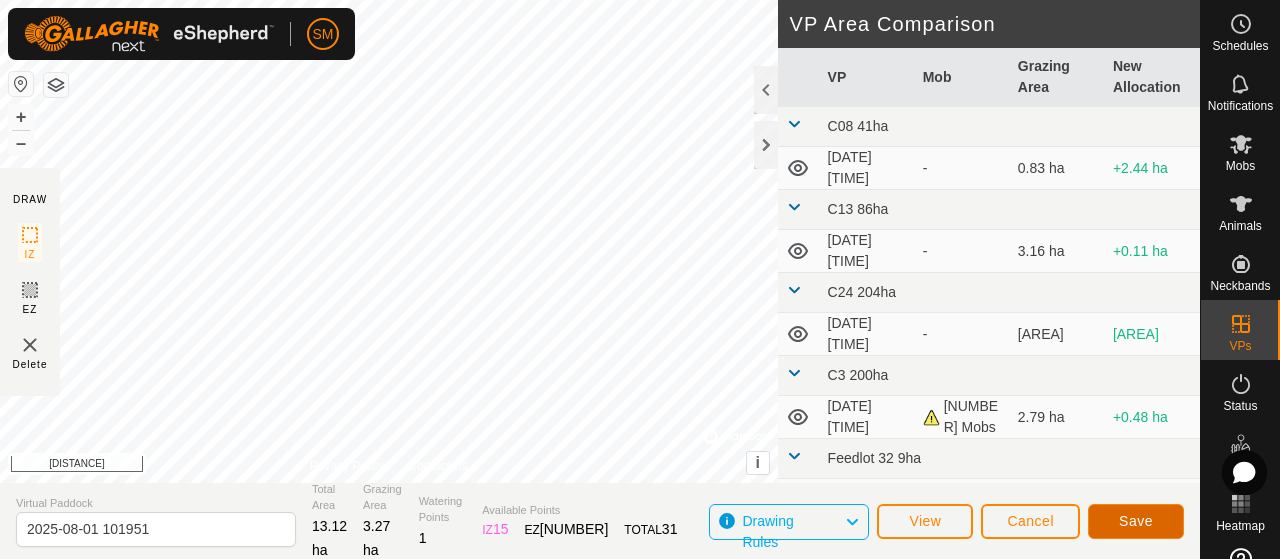 click on "Save" 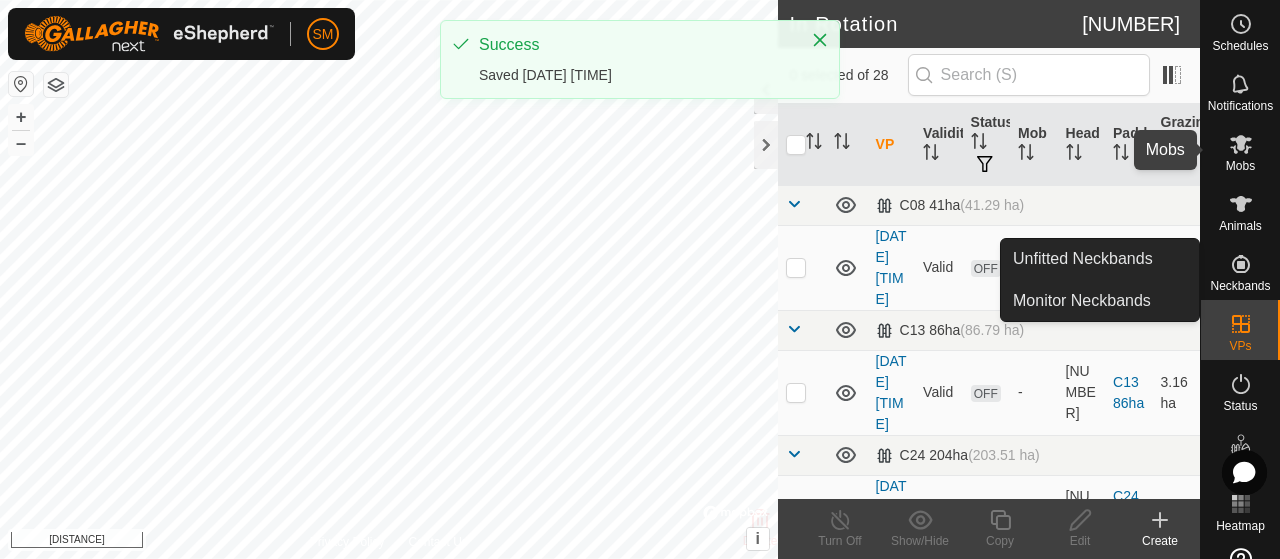 click 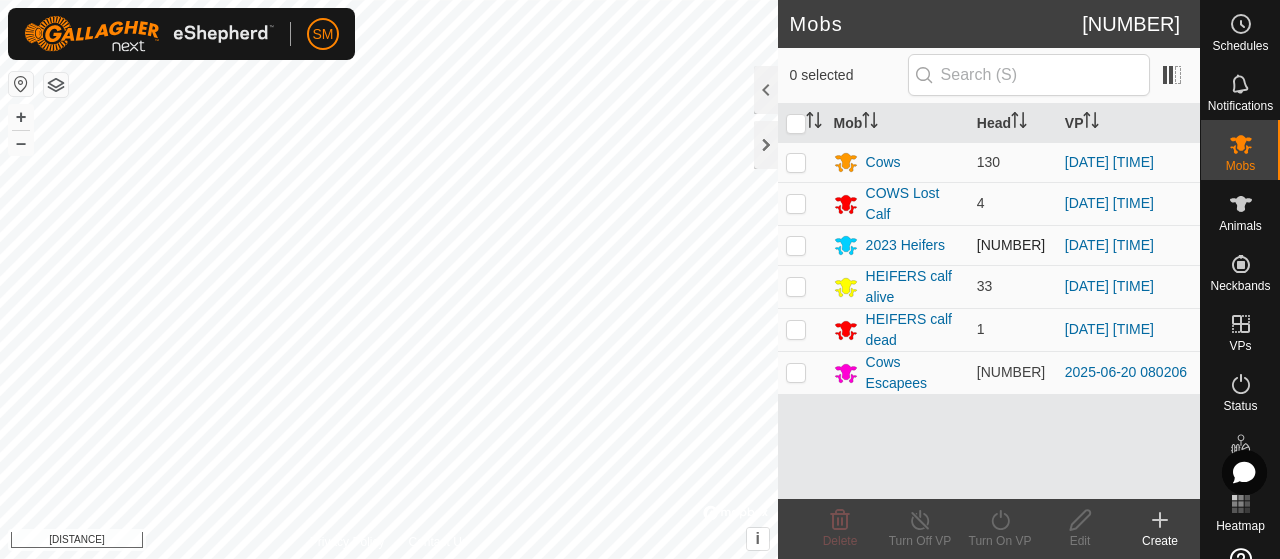 click at bounding box center [796, 245] 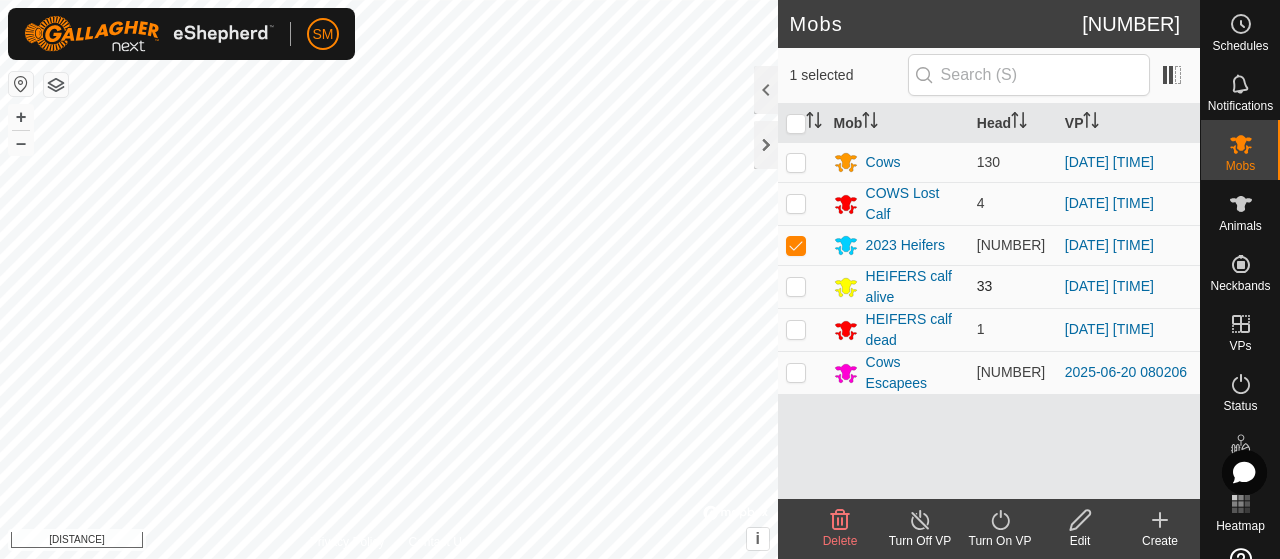 click at bounding box center [796, 286] 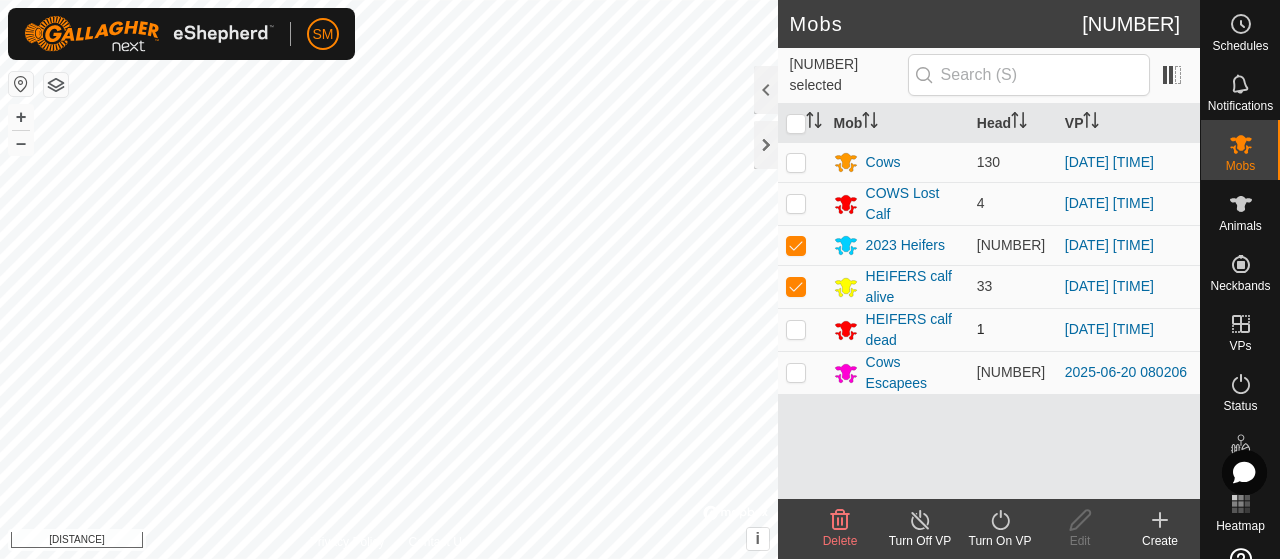 click at bounding box center (796, 329) 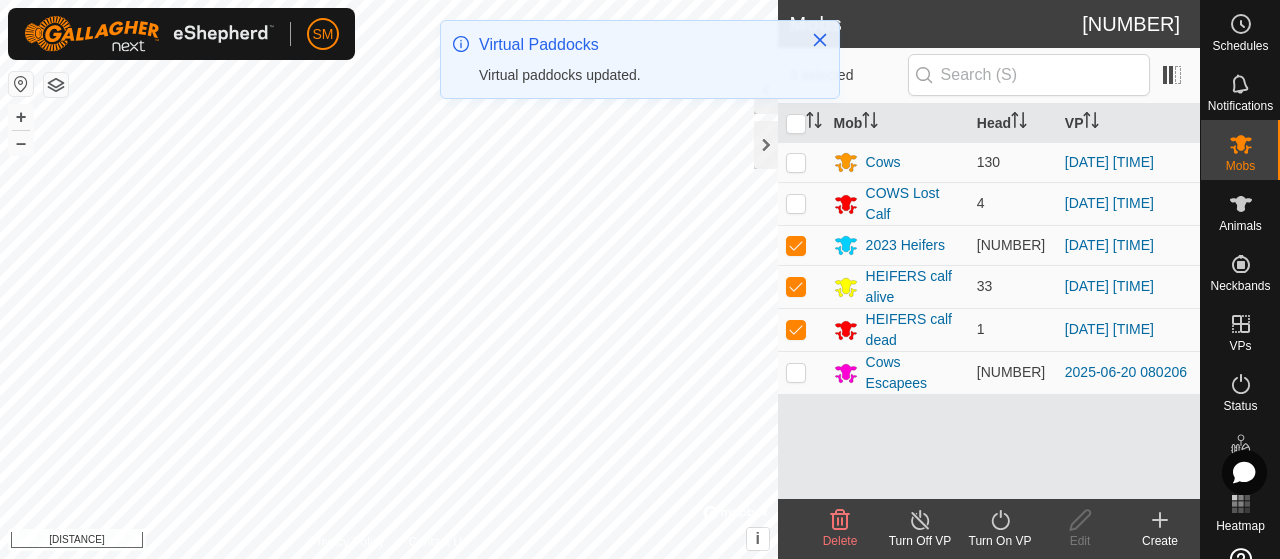 click 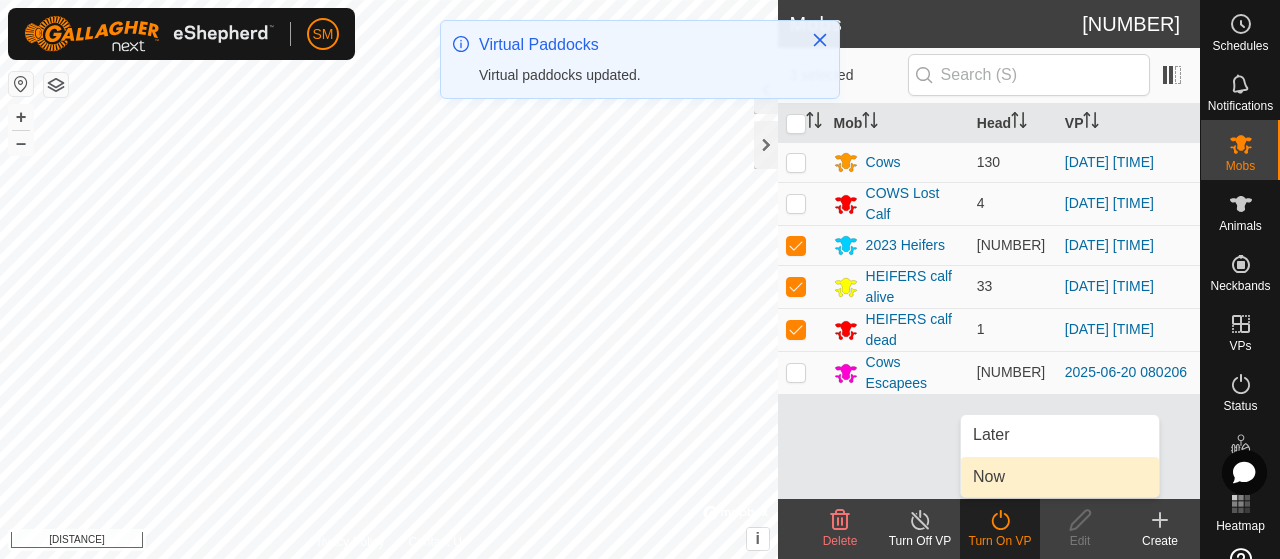 click on "Now" at bounding box center (1060, 477) 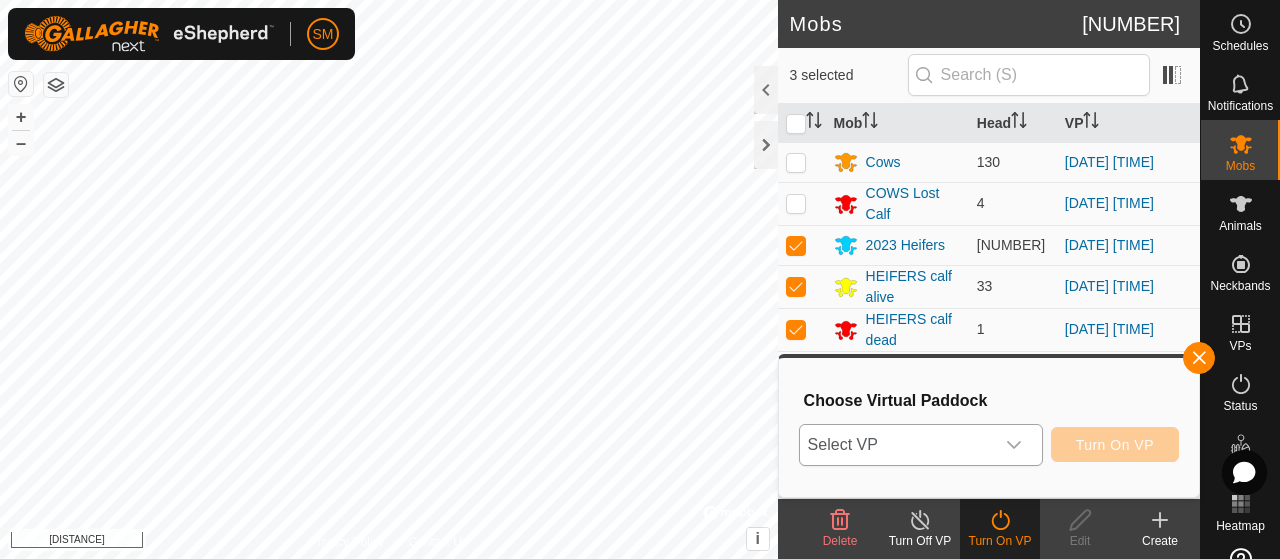click 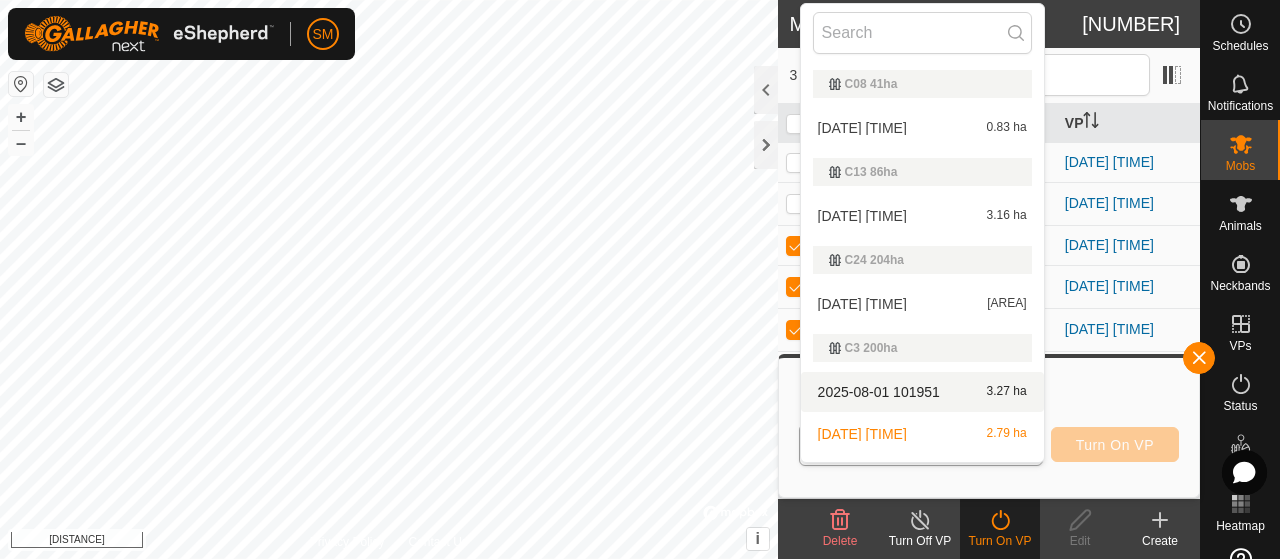 click on "2025-08-01 101951" at bounding box center [879, 392] 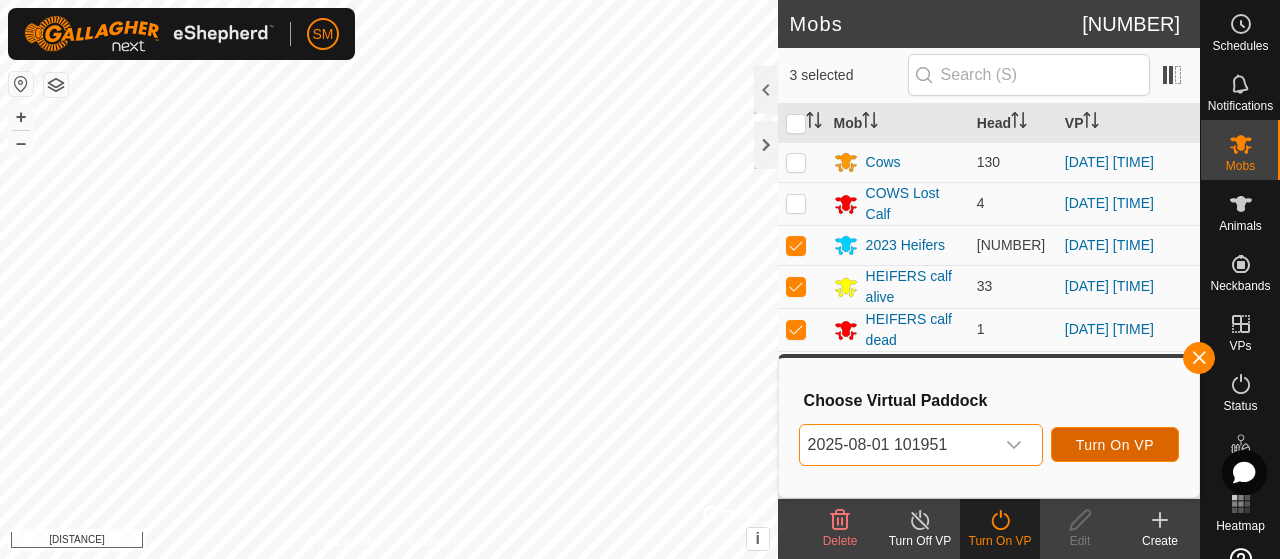 click on "Turn On VP" at bounding box center [1115, 445] 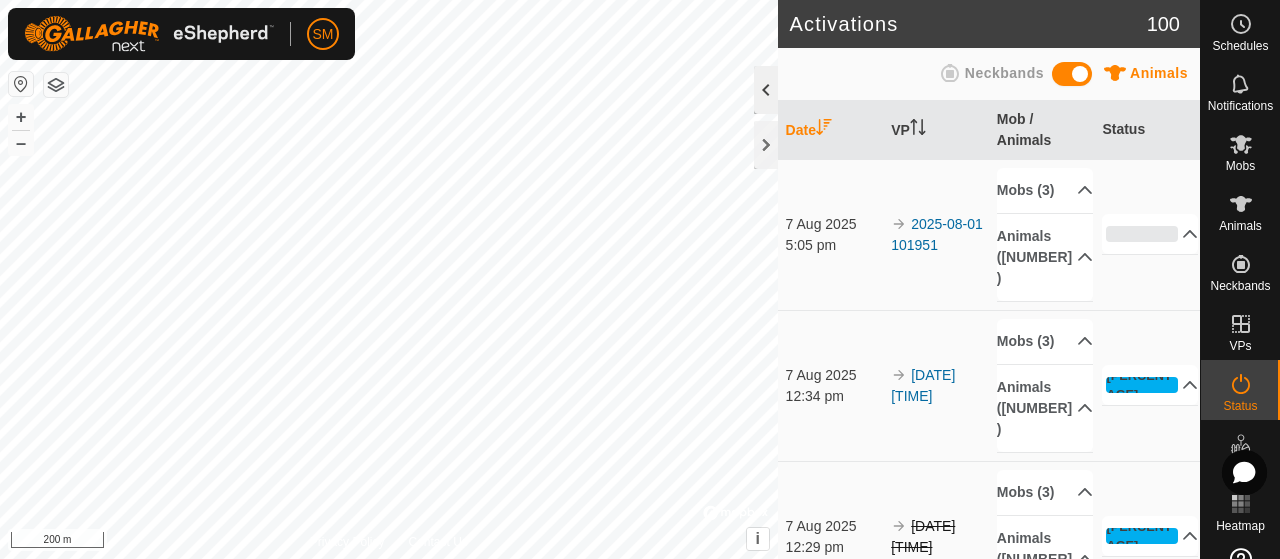 click 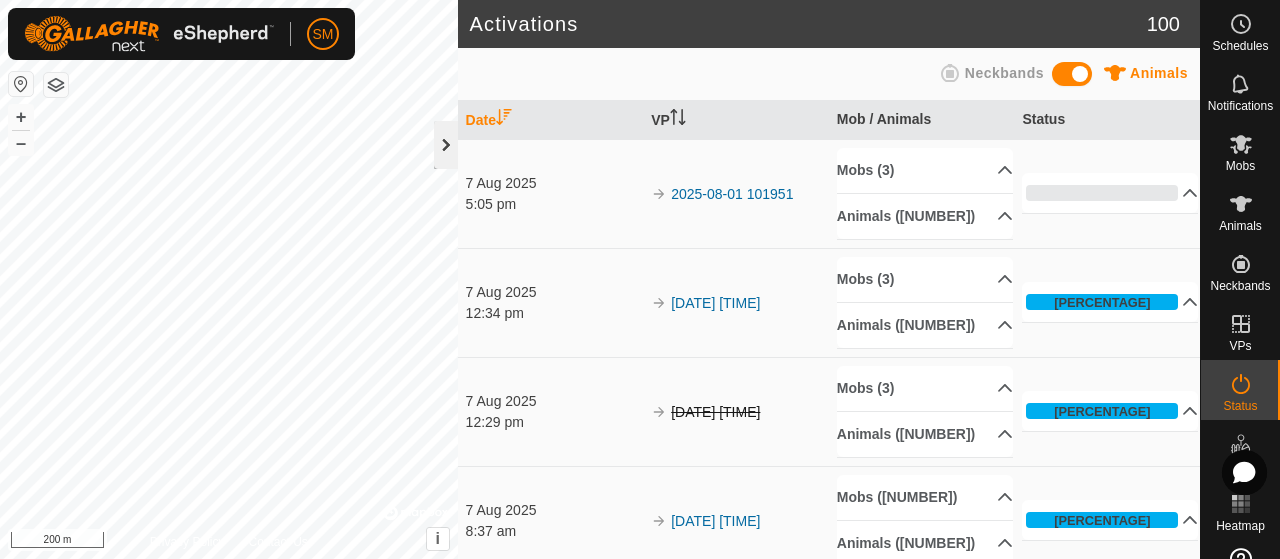 click 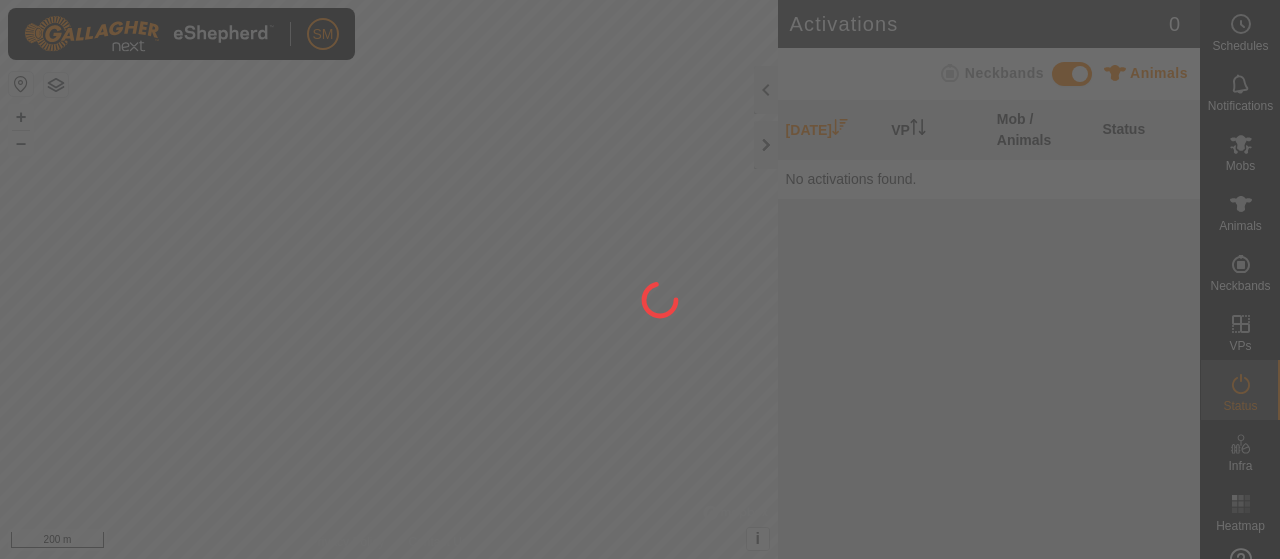 scroll, scrollTop: 0, scrollLeft: 0, axis: both 